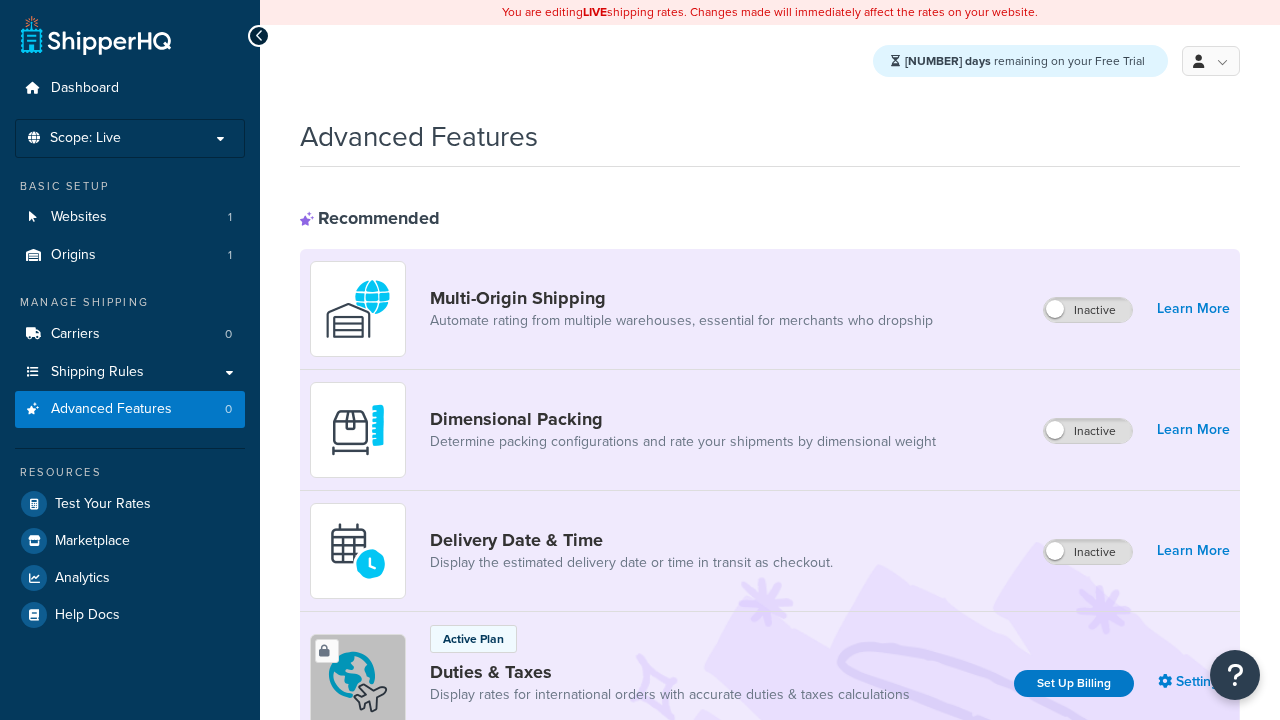 scroll, scrollTop: 0, scrollLeft: 0, axis: both 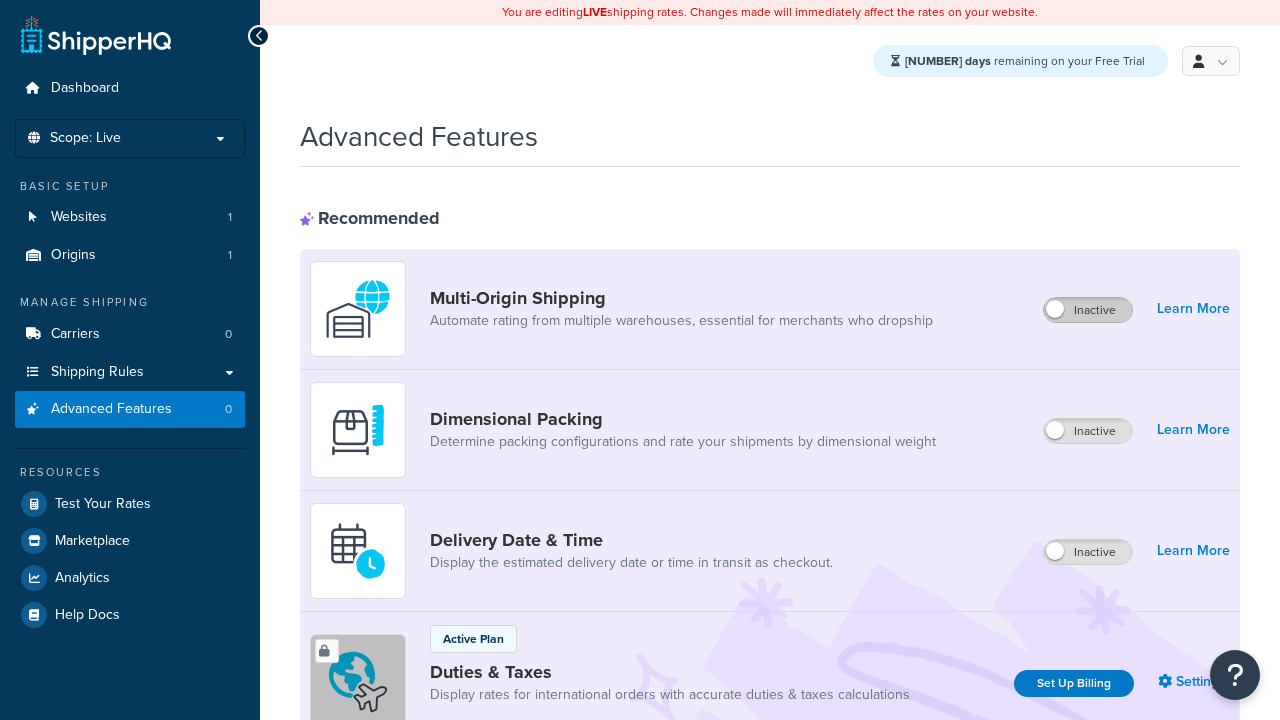 click on "Inactive" at bounding box center [1088, 310] 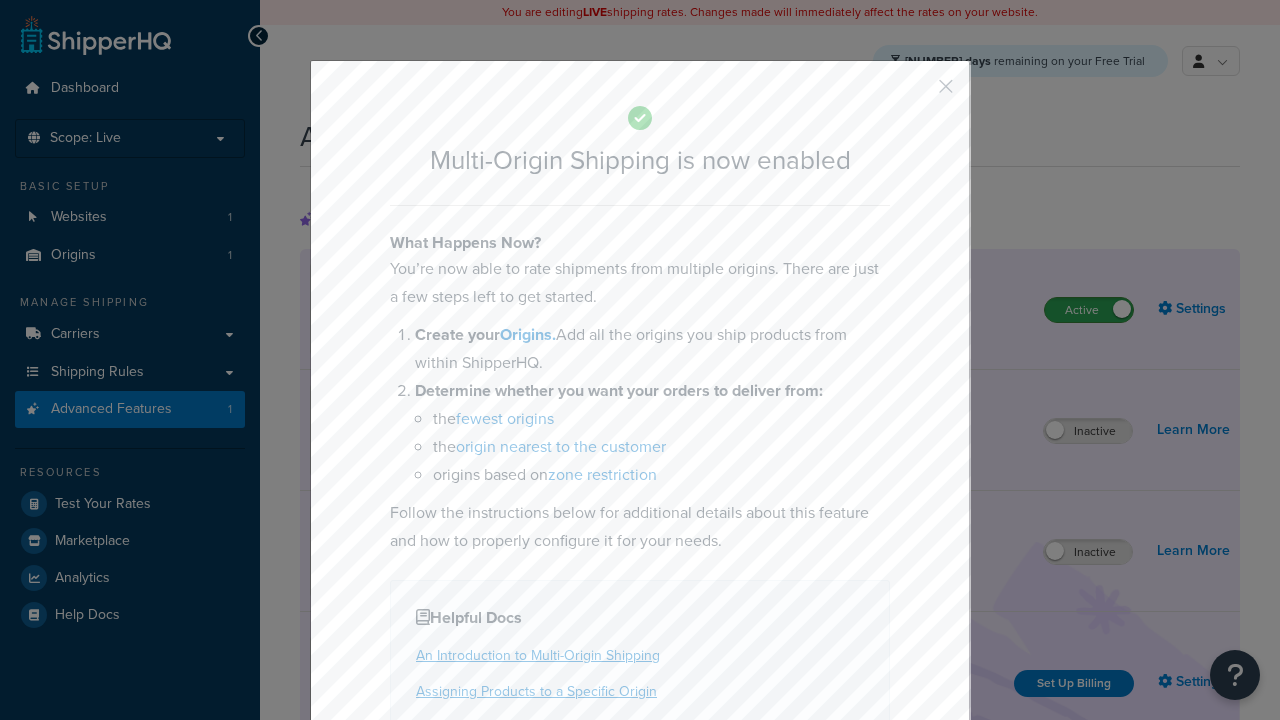 scroll, scrollTop: 0, scrollLeft: 0, axis: both 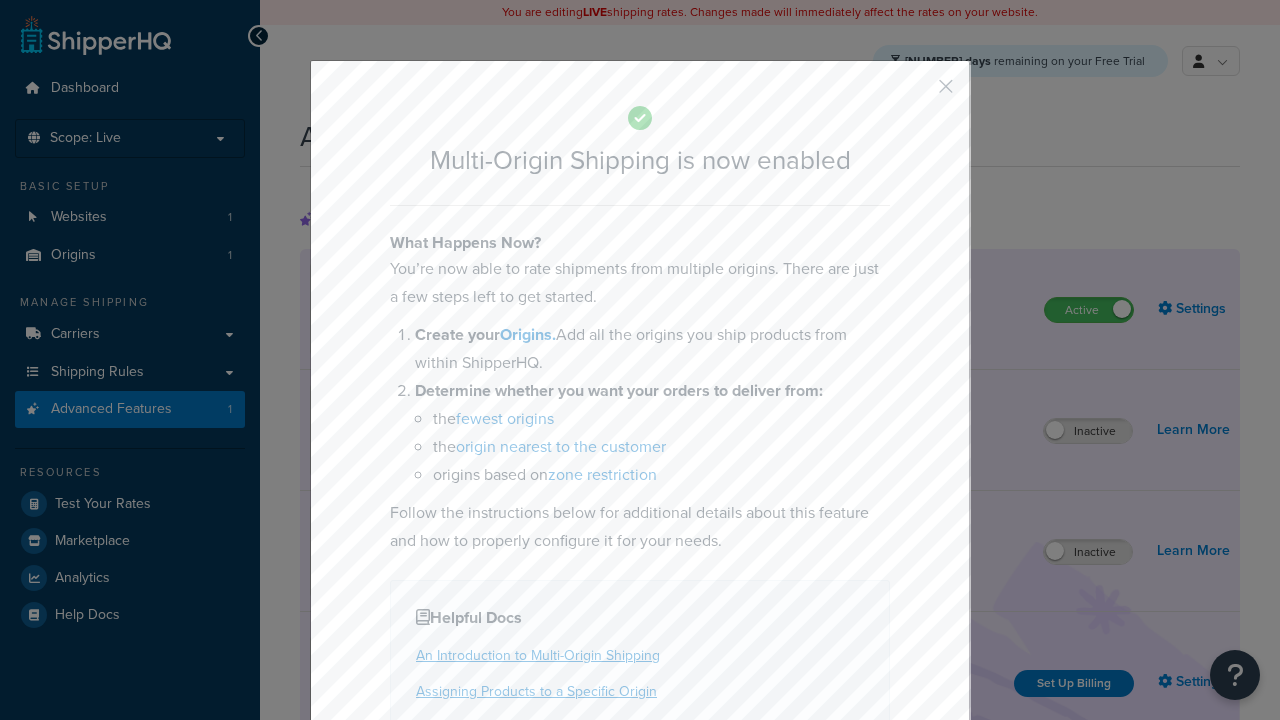 click at bounding box center (916, 93) 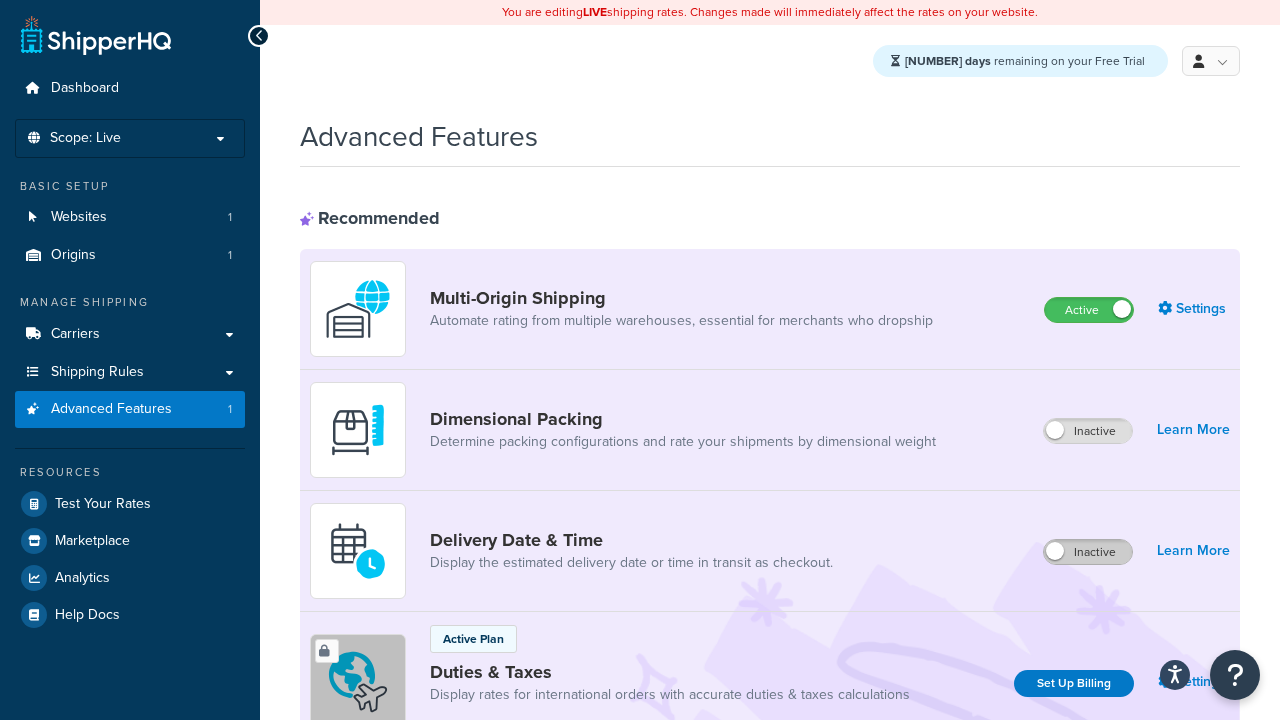 click on "Inactive" at bounding box center [1088, 552] 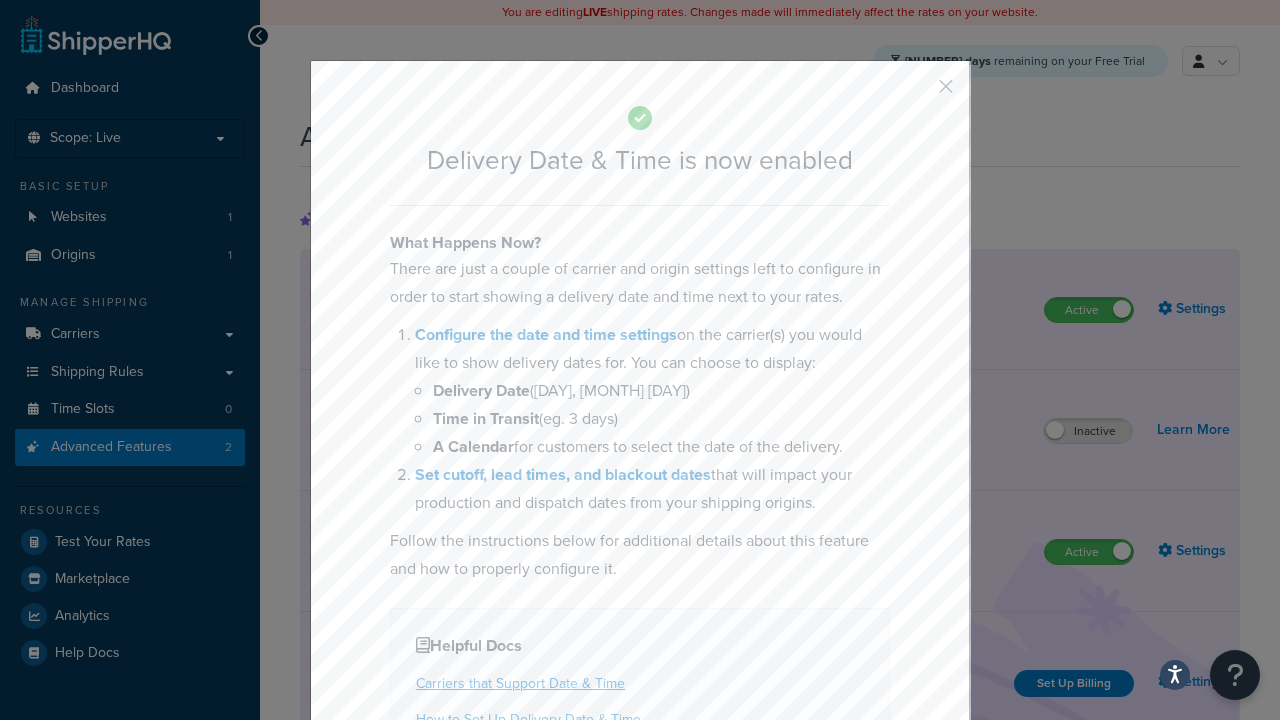 click at bounding box center [916, 93] 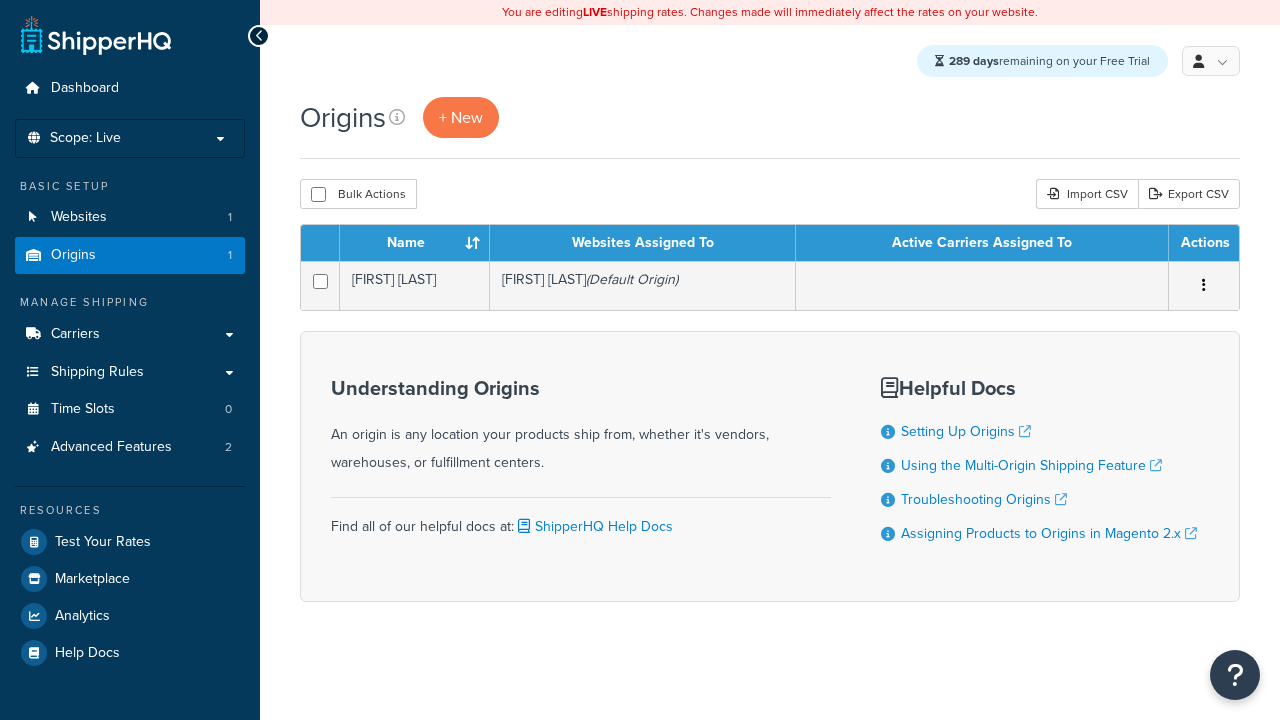 scroll, scrollTop: 0, scrollLeft: 0, axis: both 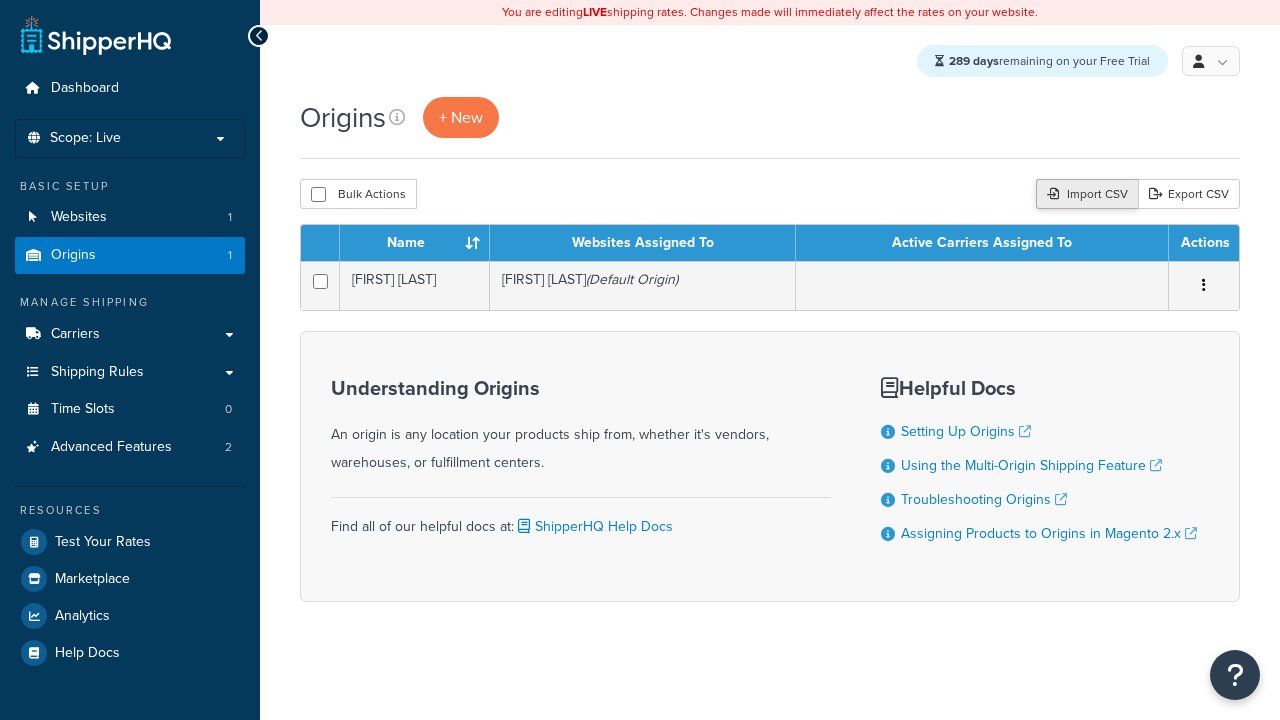 click on "Import CSV" at bounding box center (1087, 194) 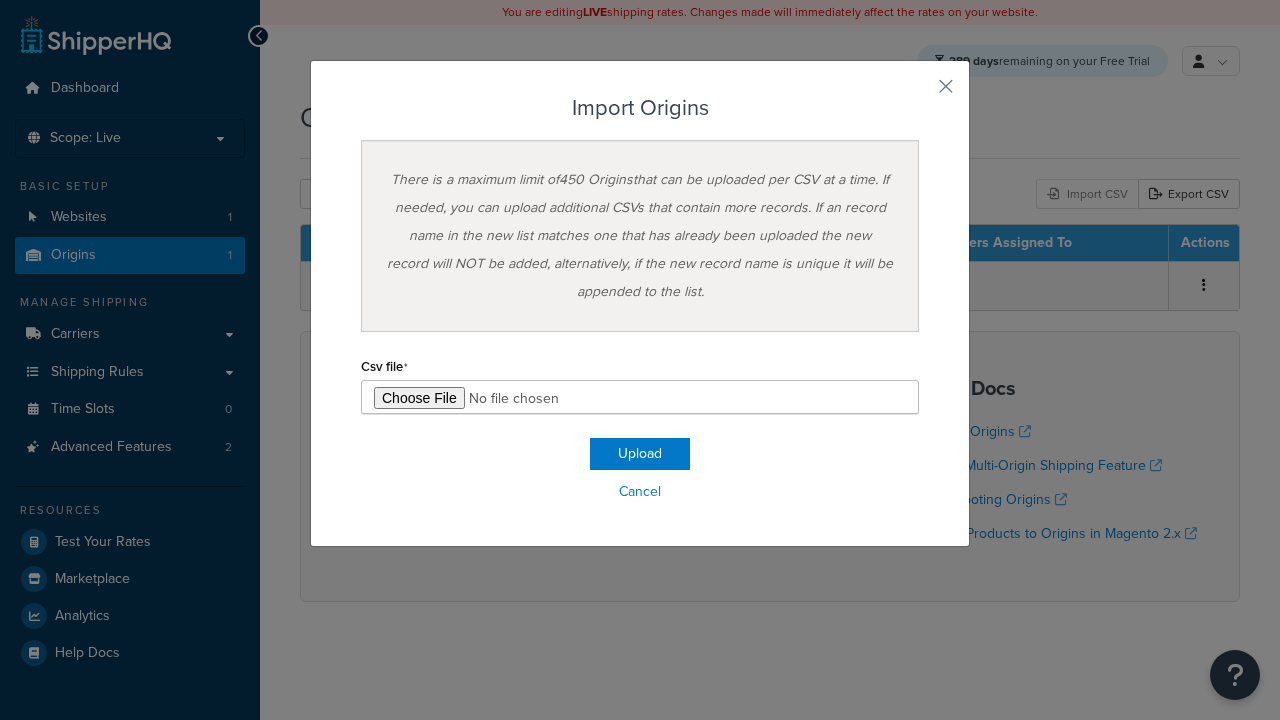 click on "Import Origins" at bounding box center (640, 108) 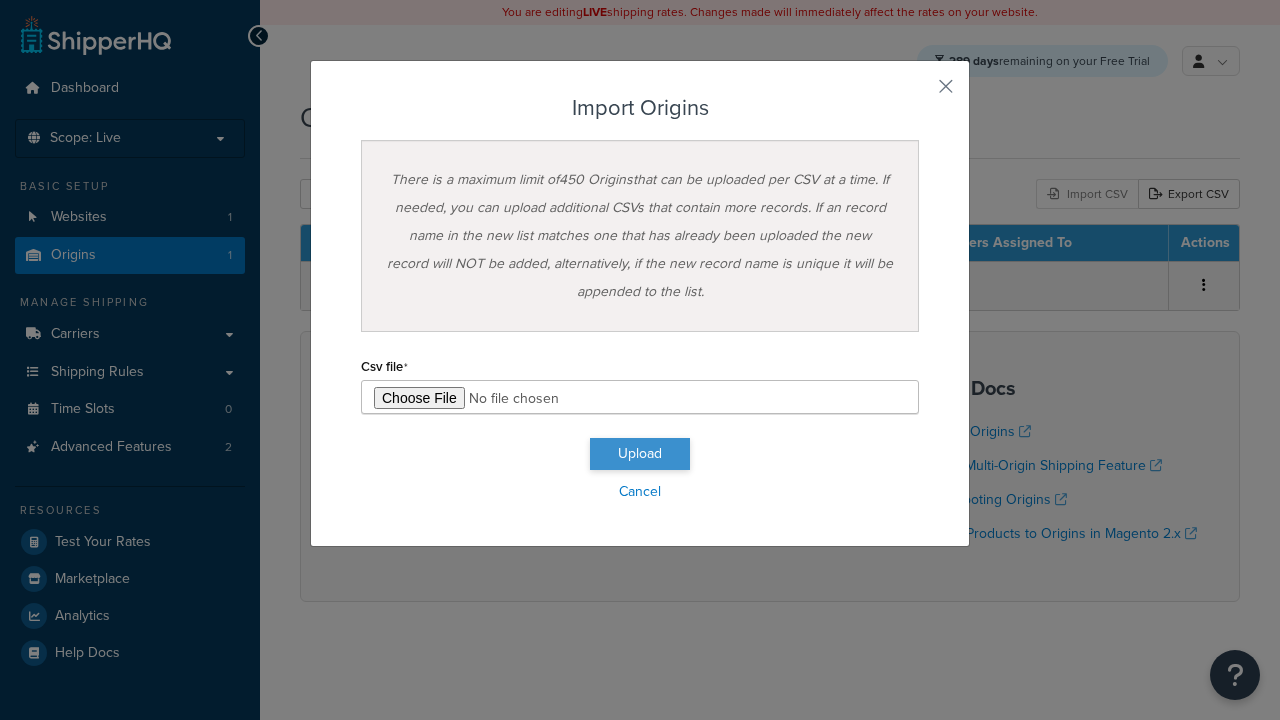 click on "Upload" at bounding box center [640, 454] 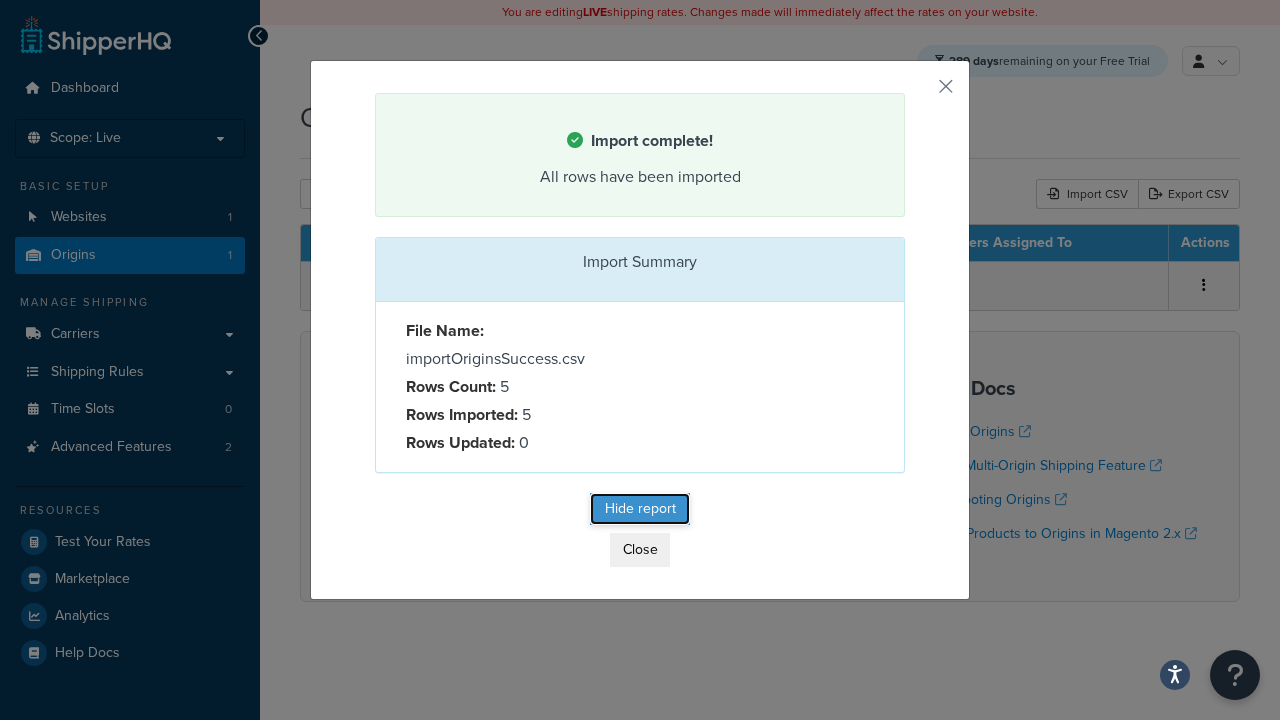 click on "Hide report" at bounding box center (640, 509) 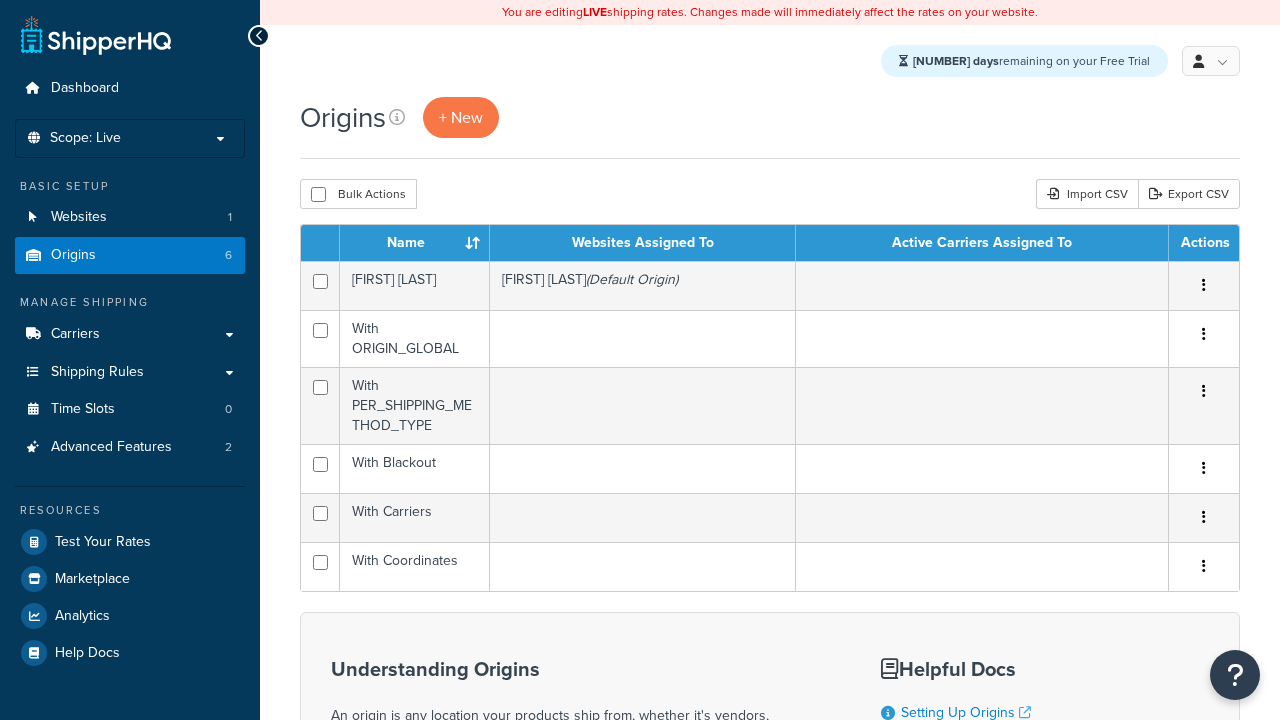 scroll, scrollTop: 0, scrollLeft: 0, axis: both 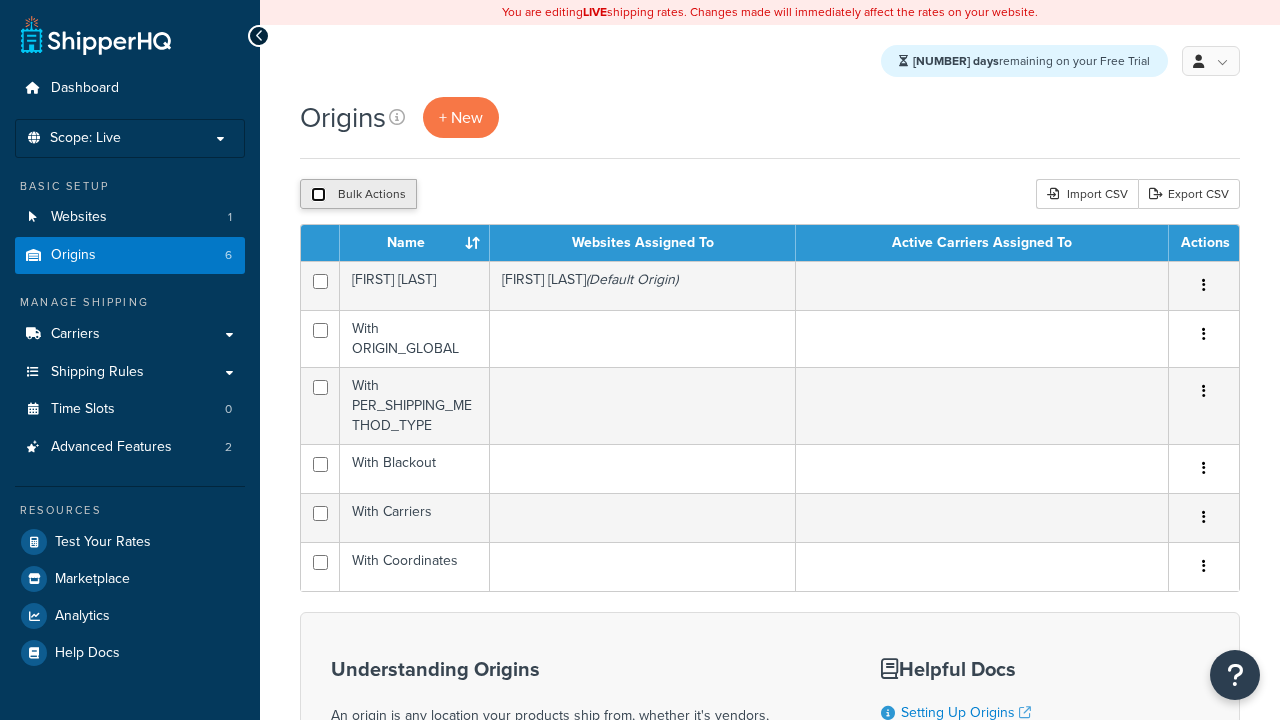 click at bounding box center (318, 194) 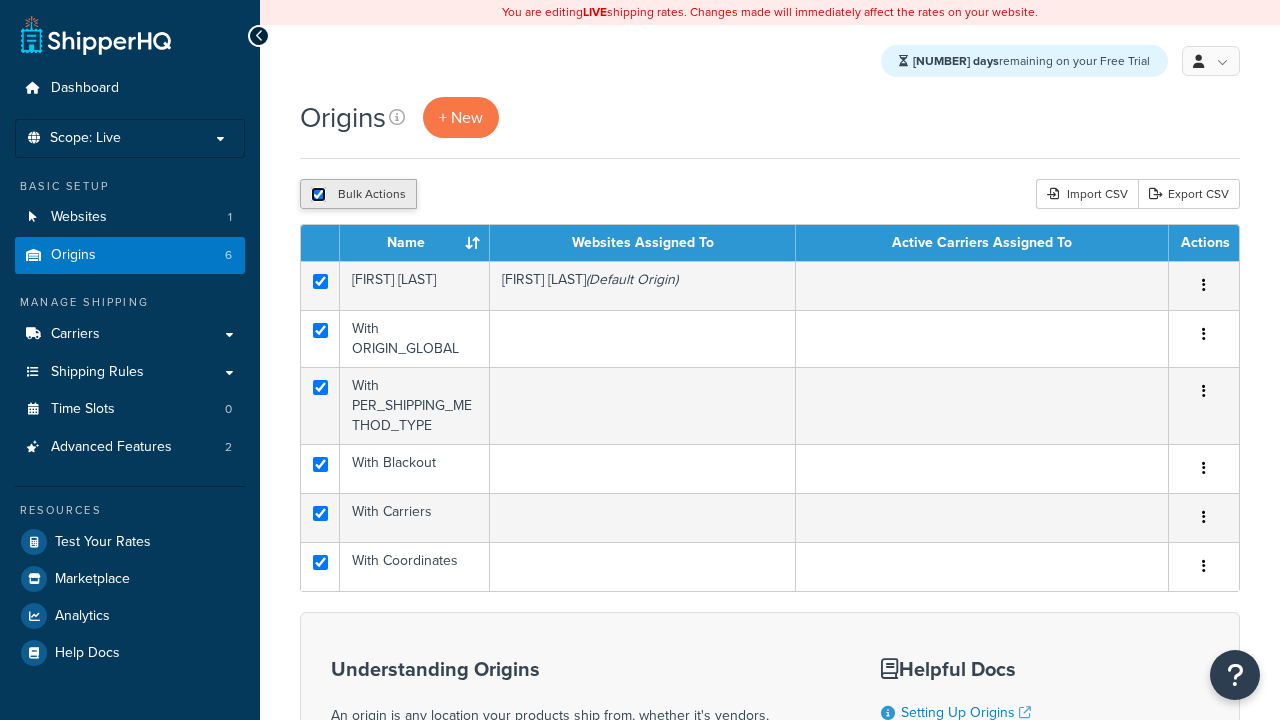 checkbox on "true" 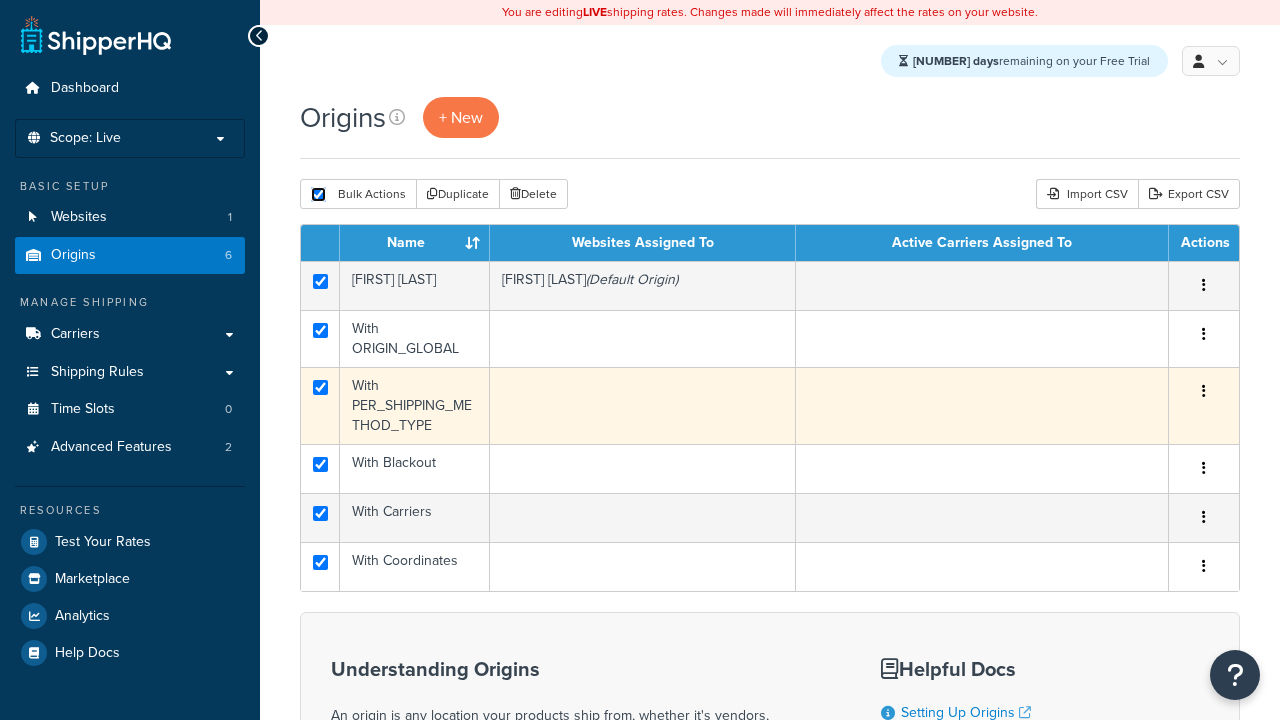 click on "Duplicate" at bounding box center [458, 194] 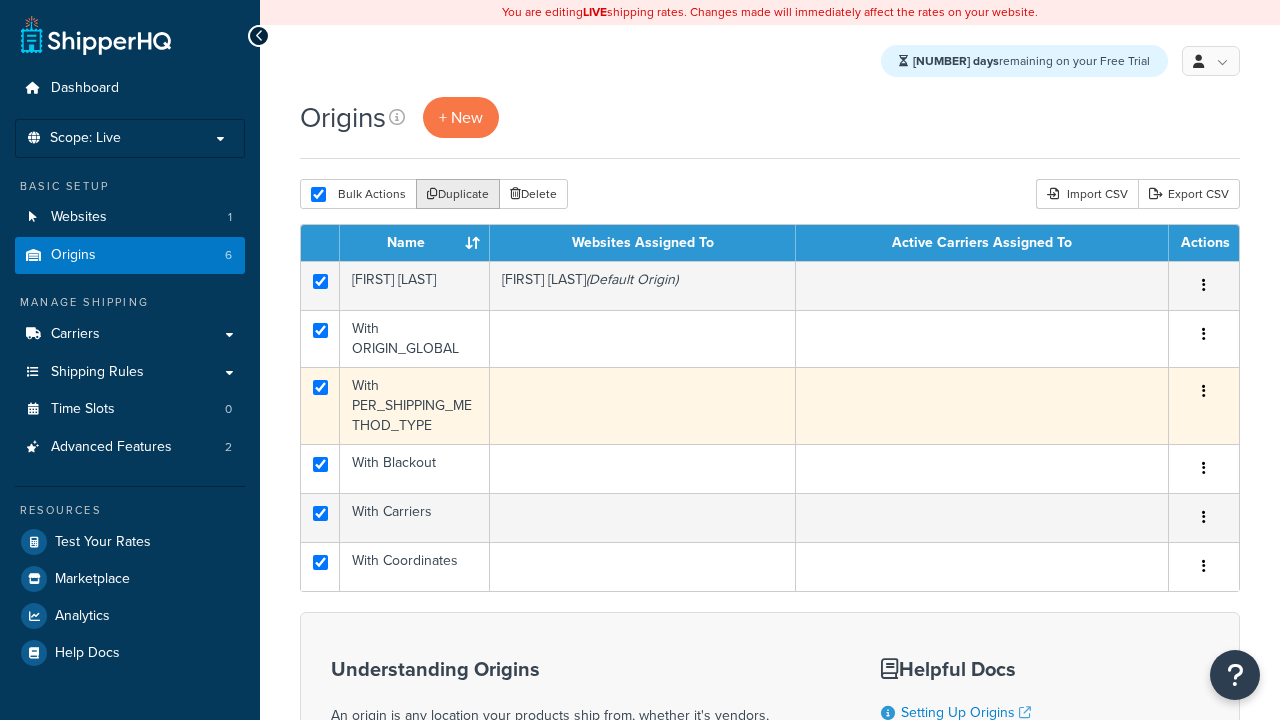 scroll, scrollTop: 0, scrollLeft: 0, axis: both 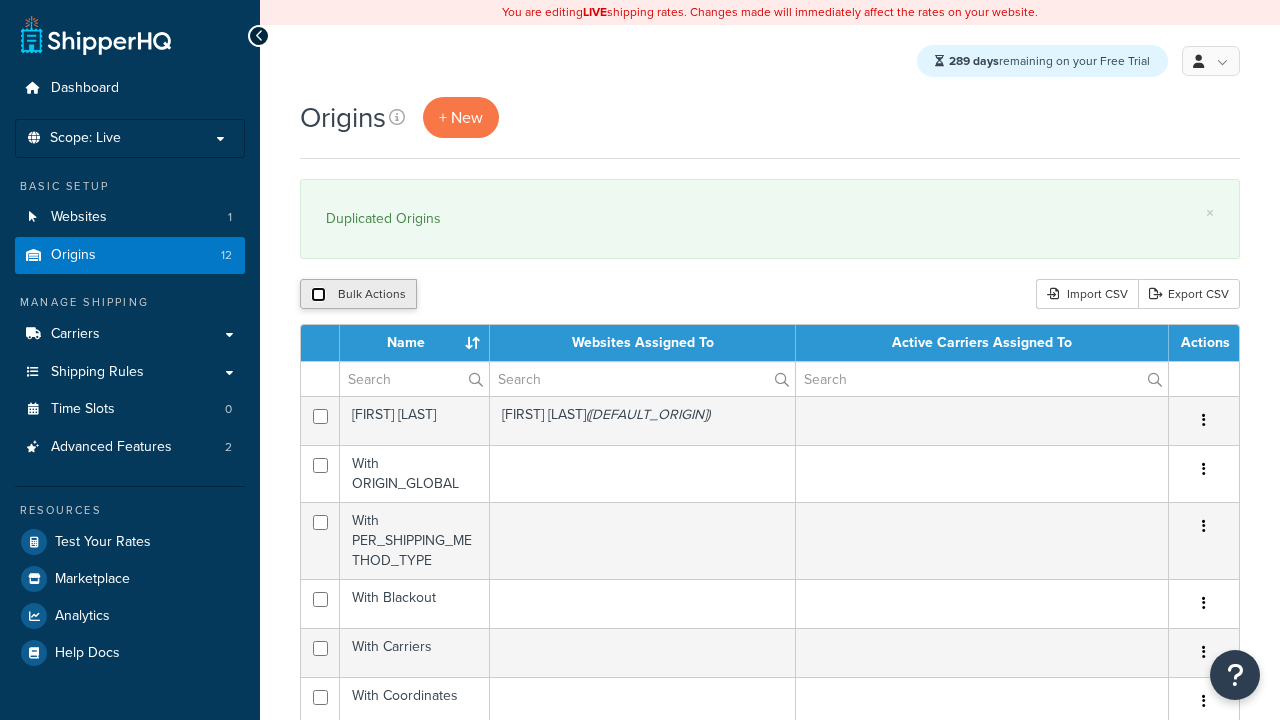 click at bounding box center [318, 294] 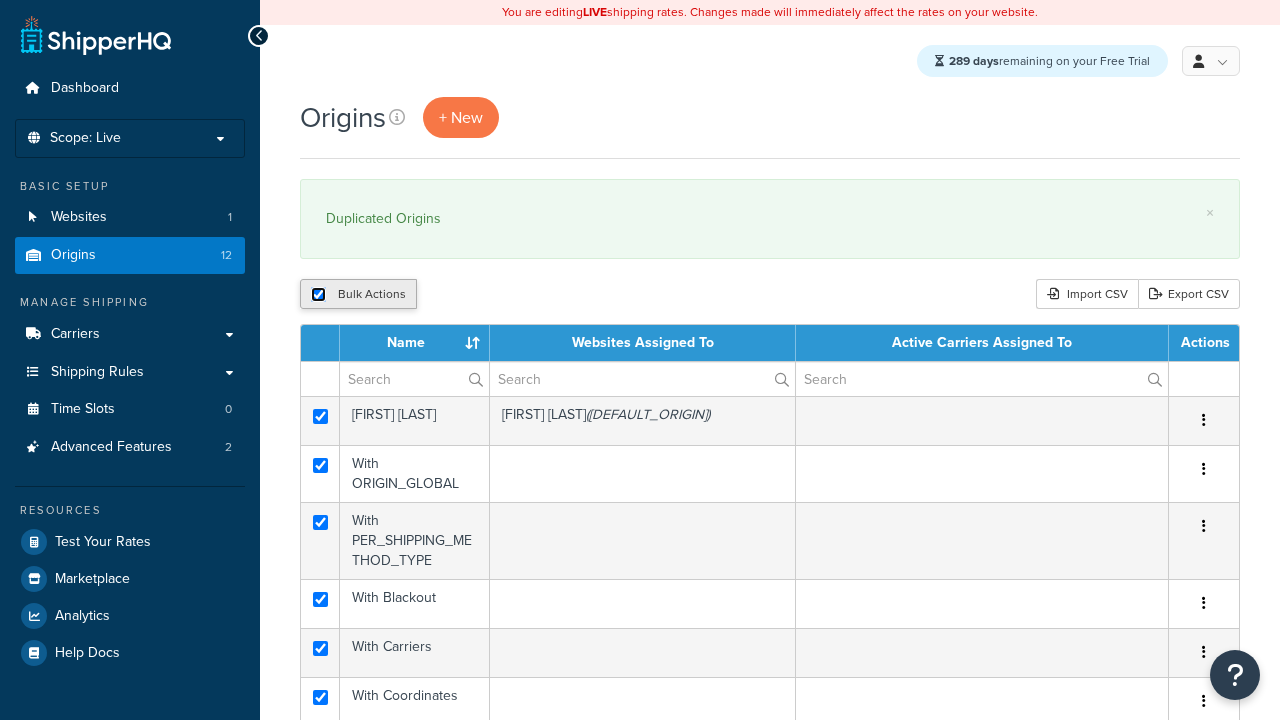 checkbox on "true" 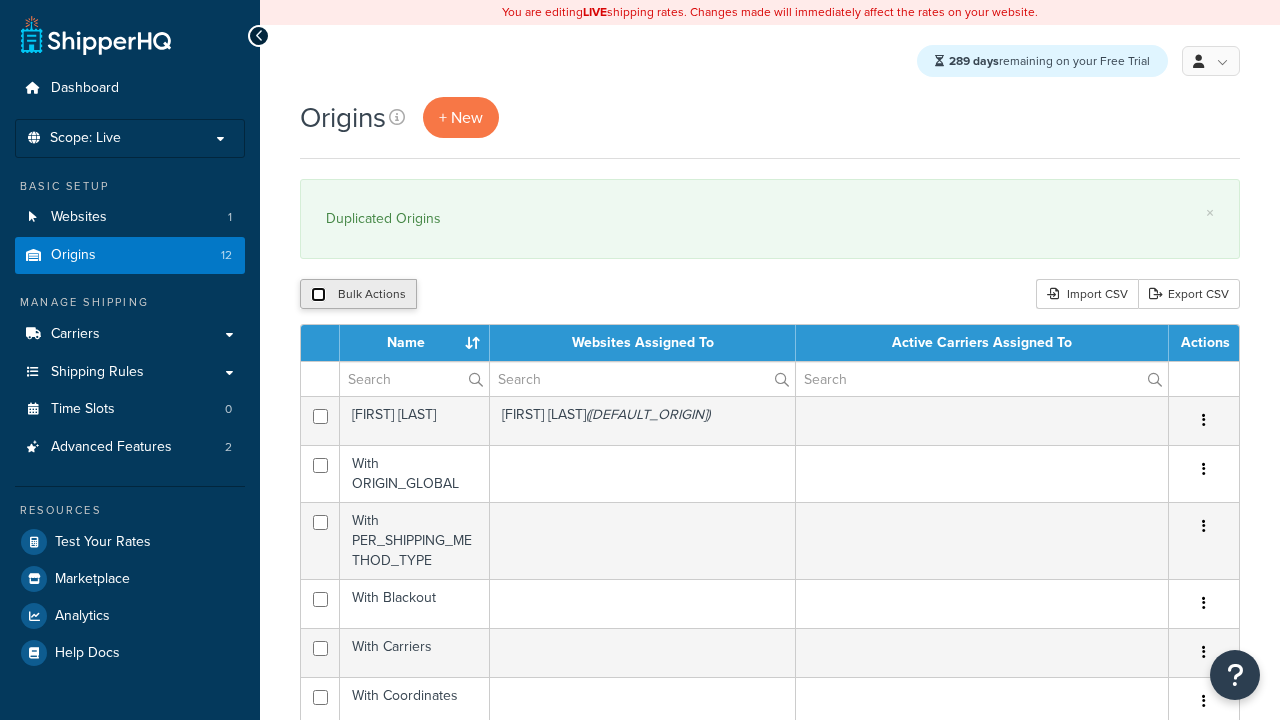 checkbox on "false" 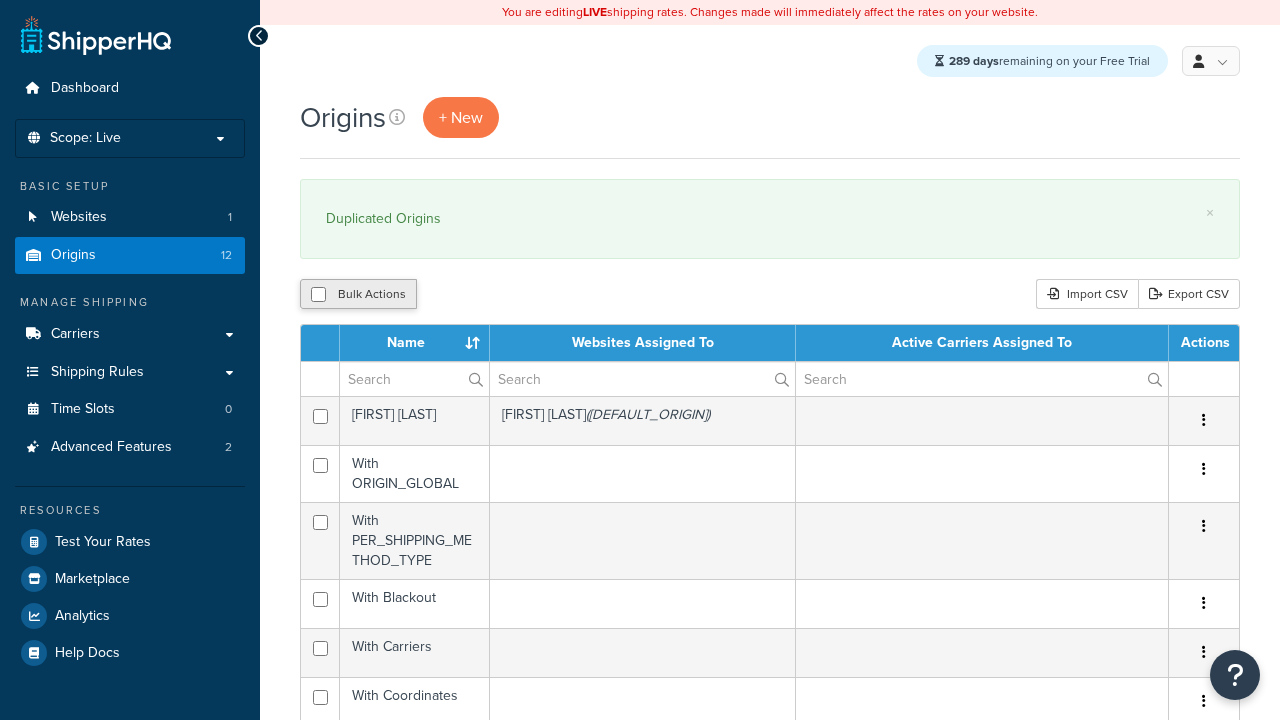 click on "Bulk Actions" at bounding box center (358, 294) 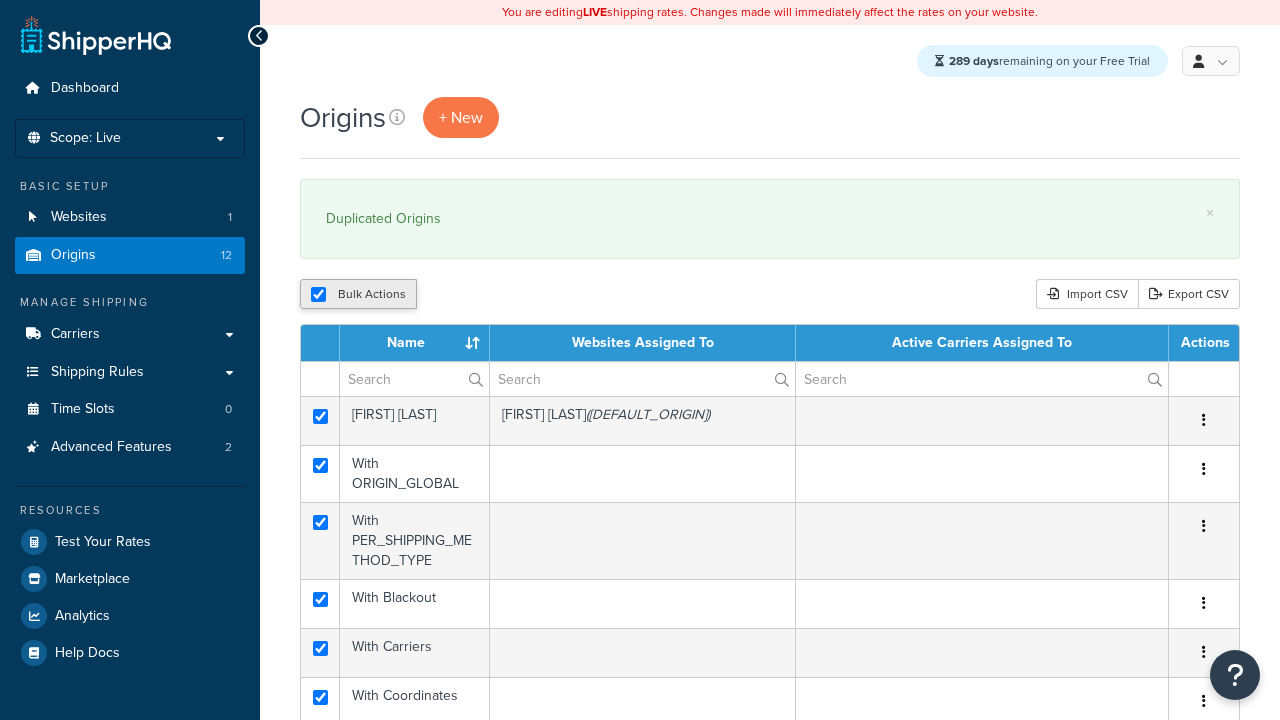 checkbox on "true" 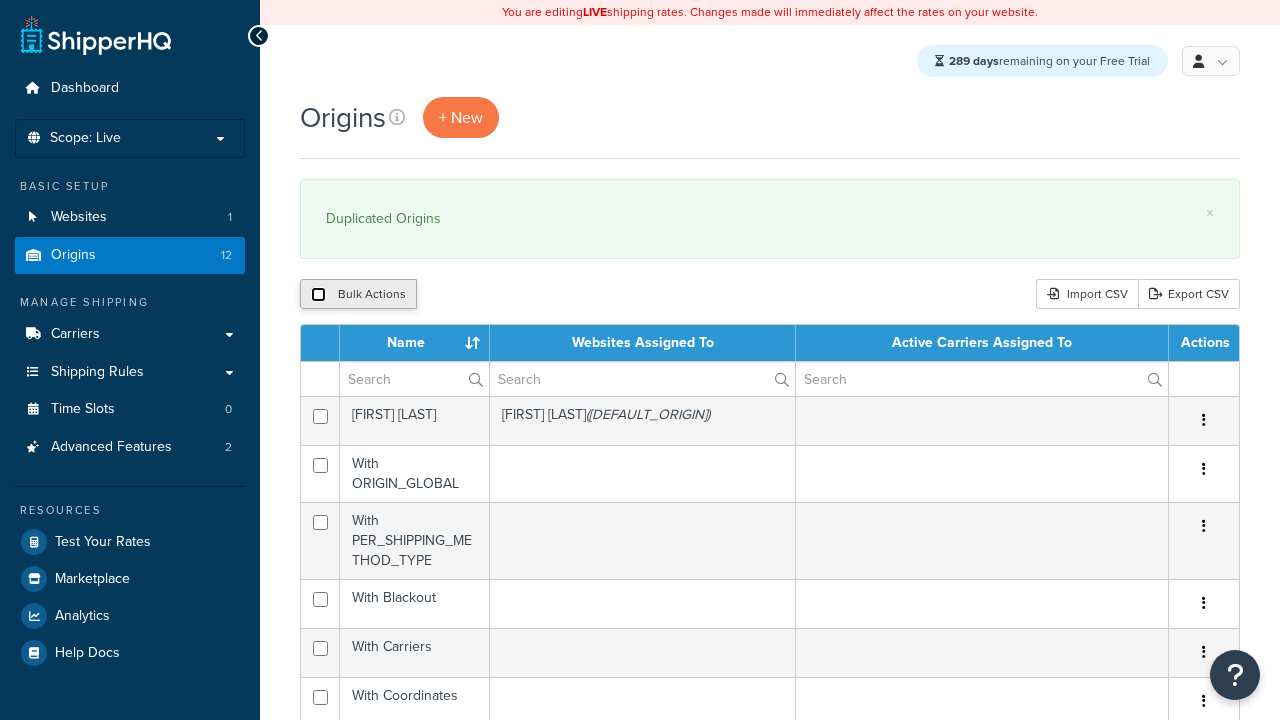 checkbox on "false" 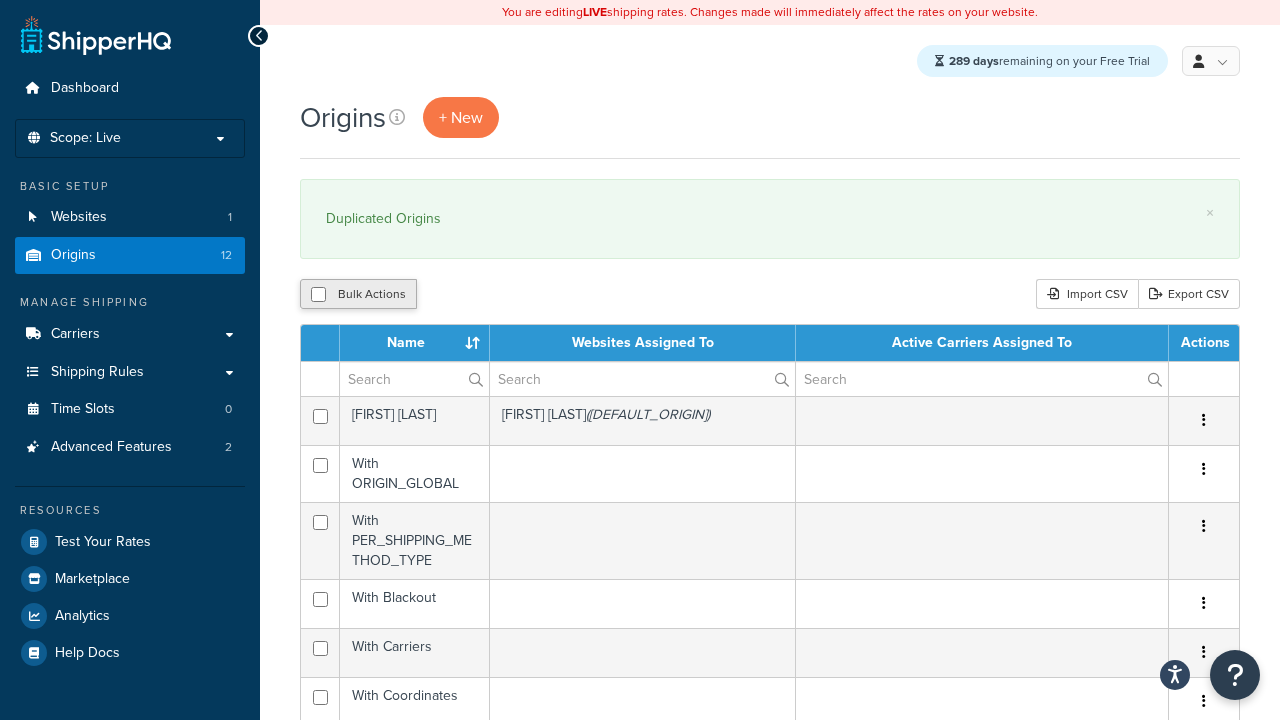 click on "Bulk Actions" at bounding box center (358, 294) 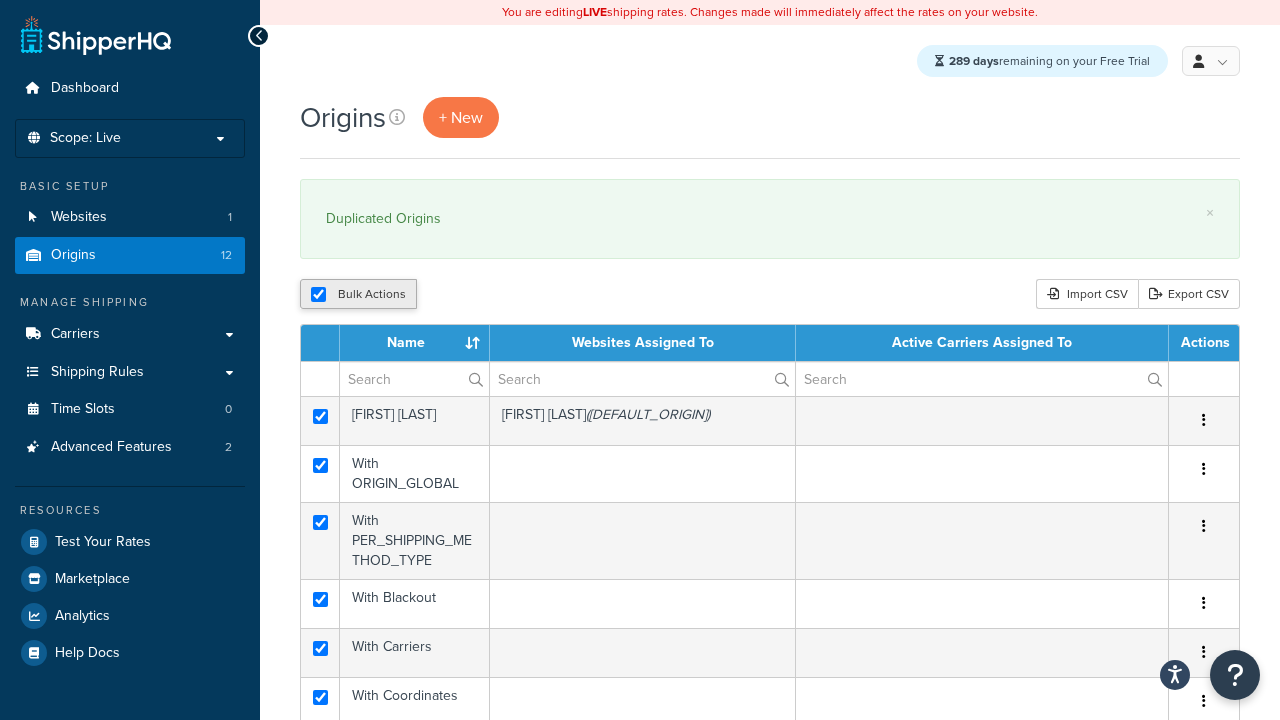 checkbox on "true" 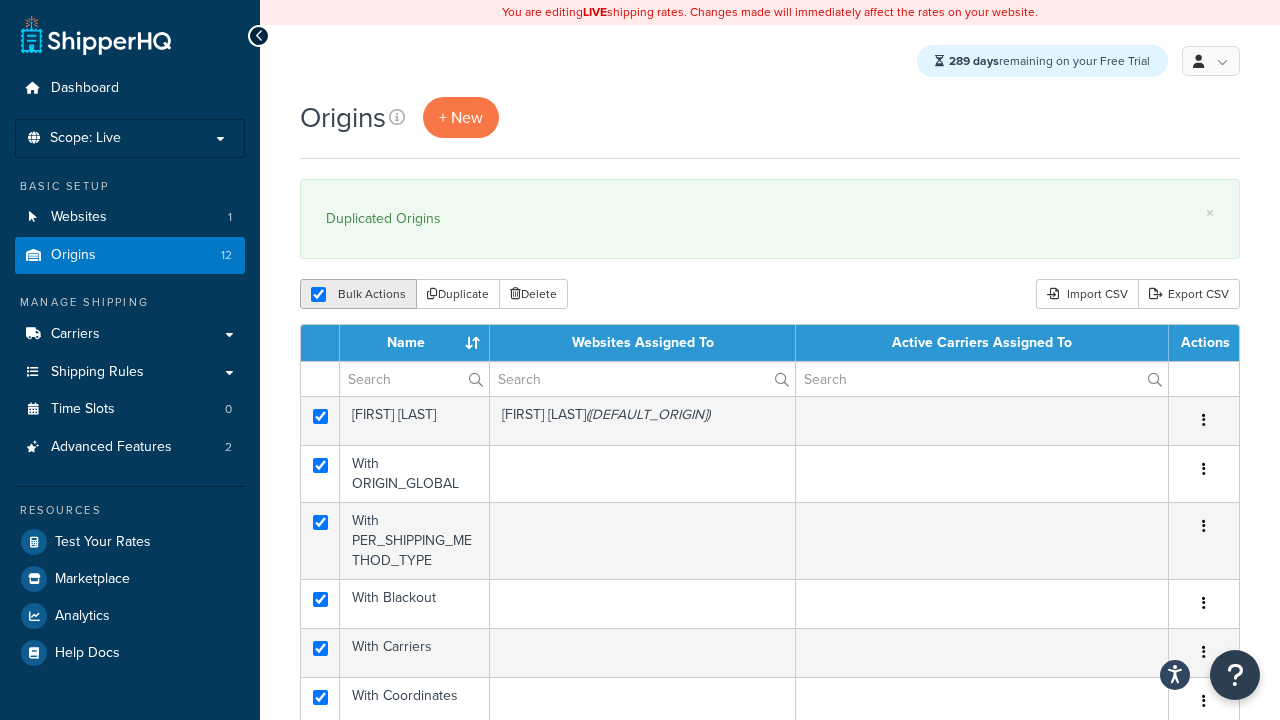 scroll, scrollTop: 281, scrollLeft: 0, axis: vertical 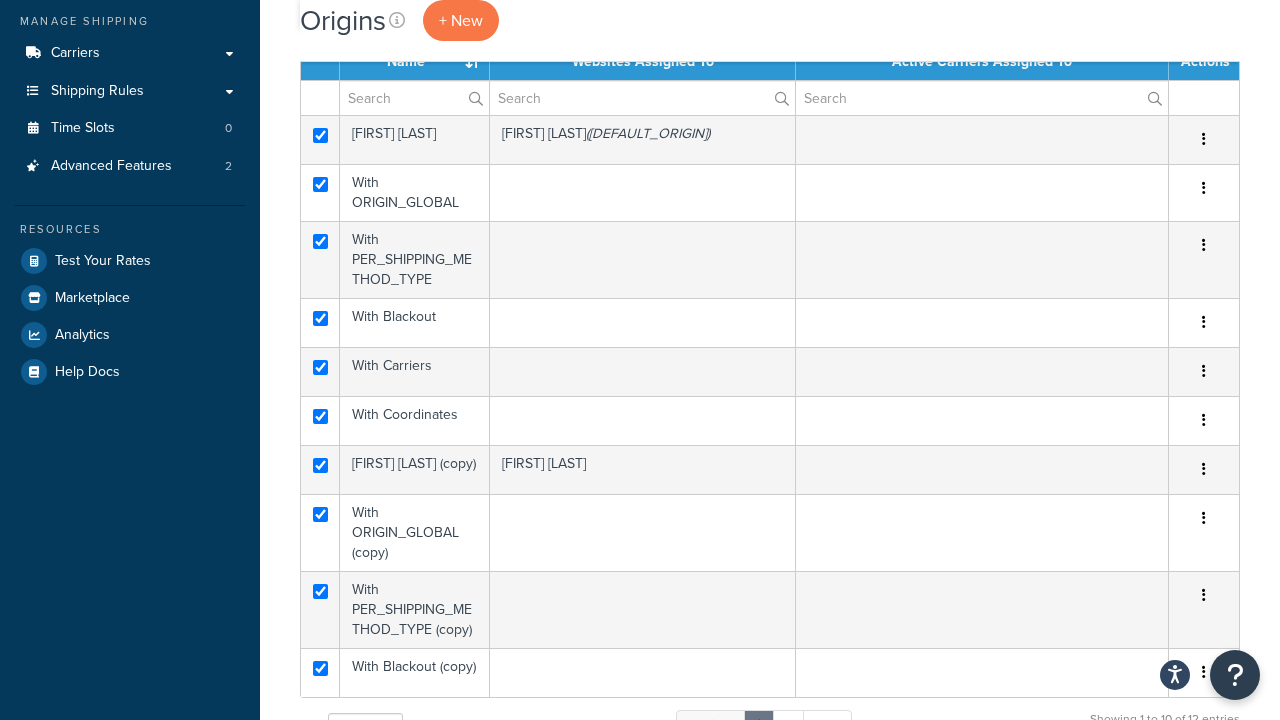 click on "Delete" at bounding box center (533, 13) 